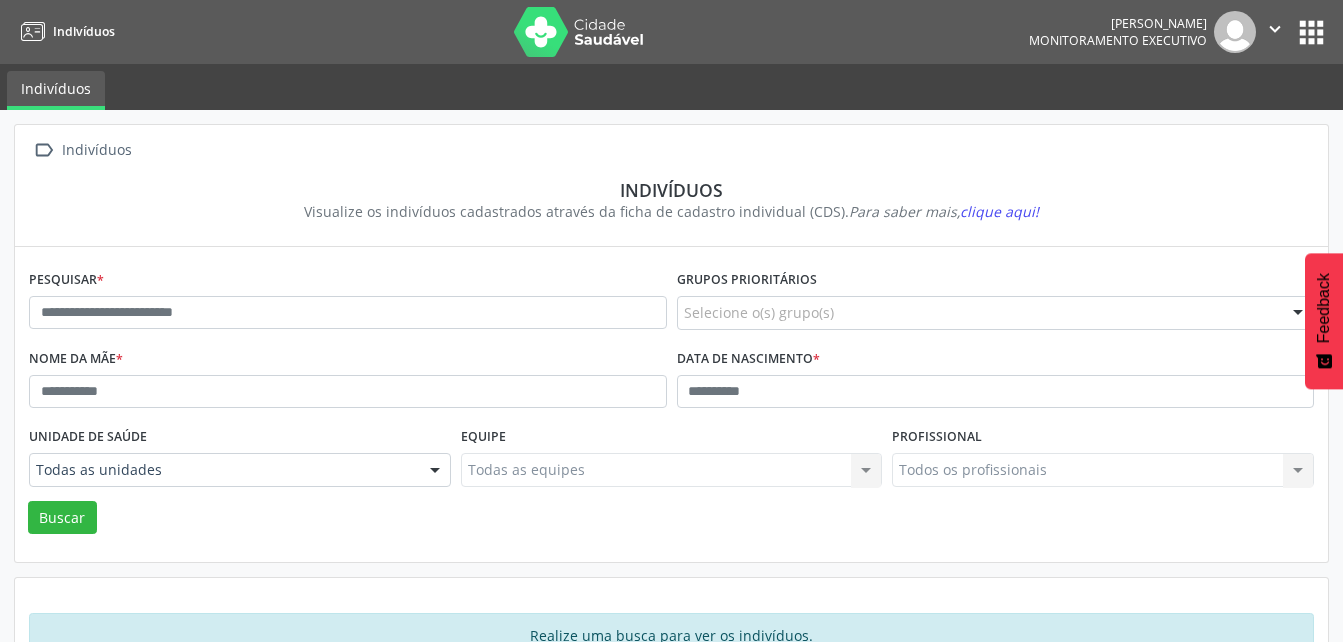 scroll, scrollTop: 58, scrollLeft: 0, axis: vertical 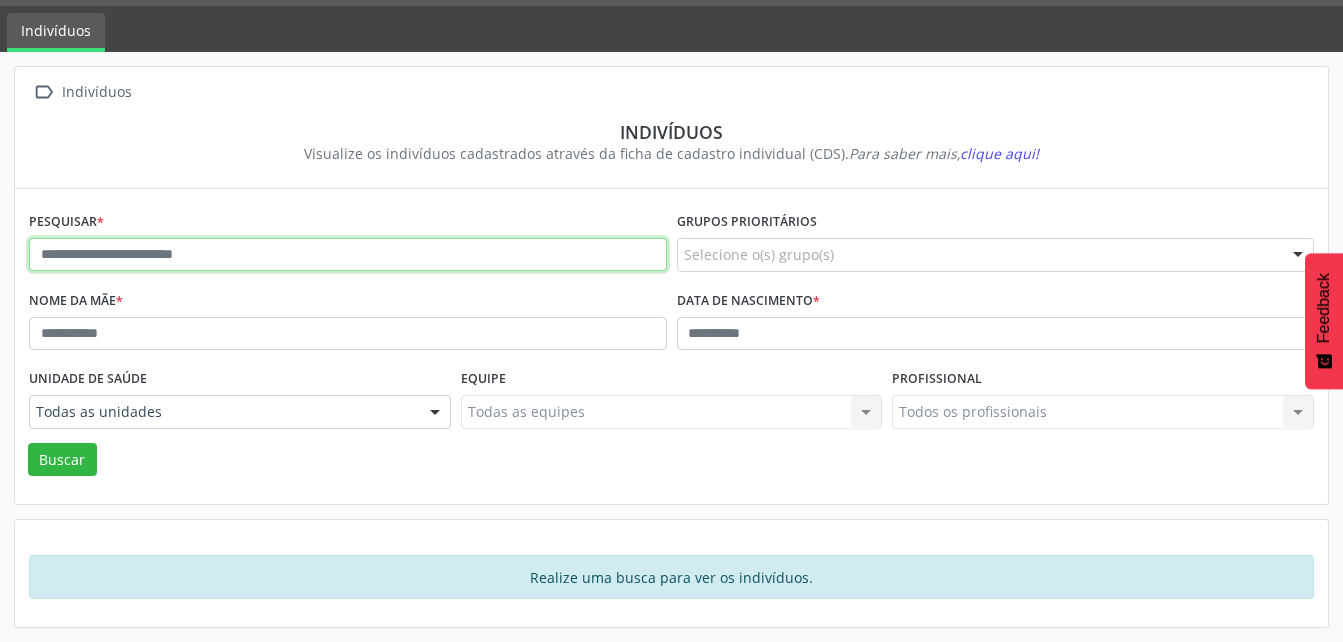 click at bounding box center (348, 255) 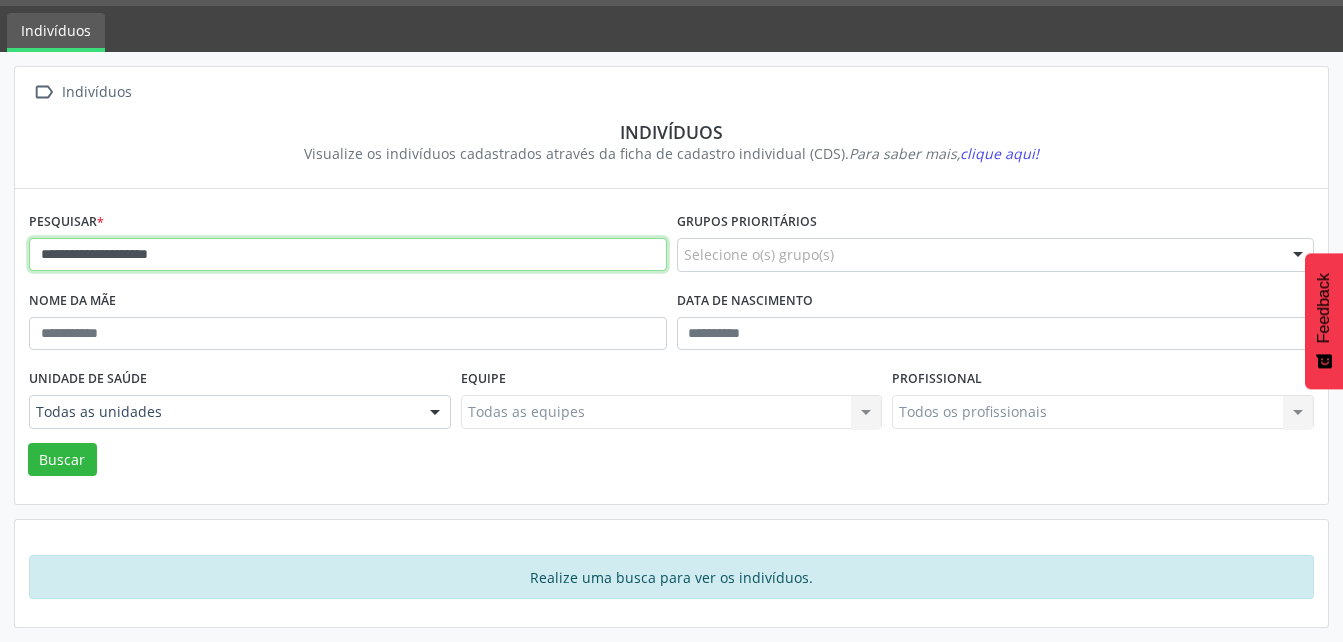 click on "Buscar" at bounding box center (62, 460) 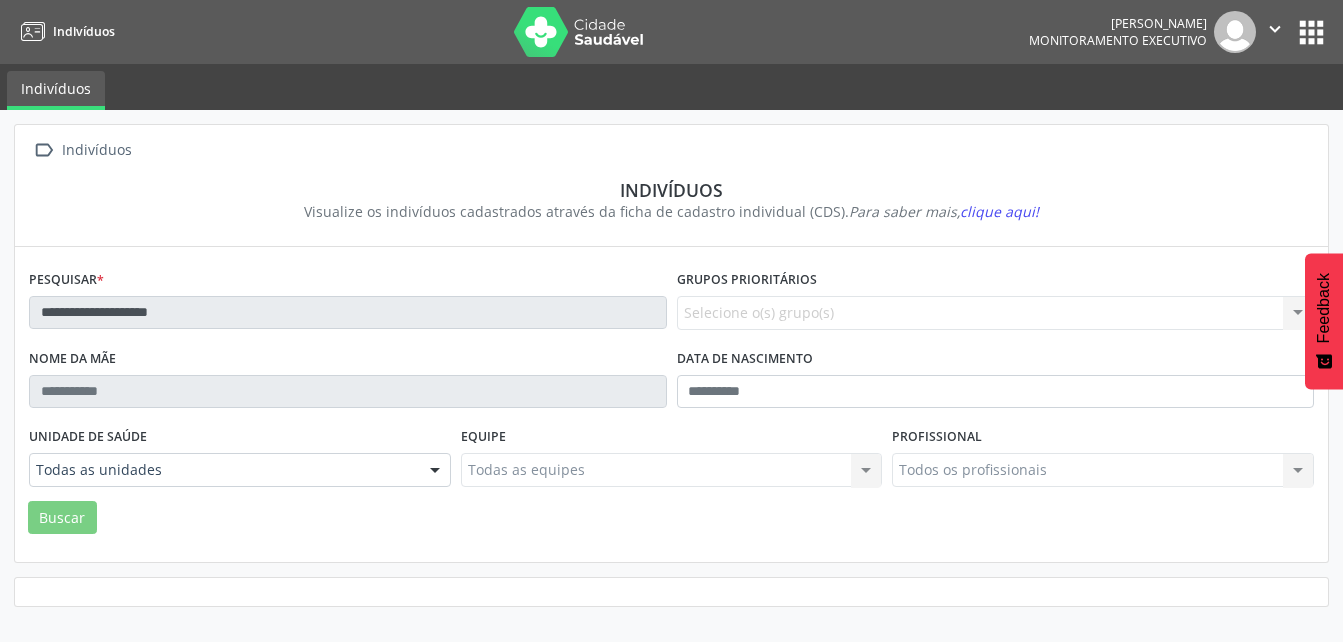 scroll, scrollTop: 0, scrollLeft: 0, axis: both 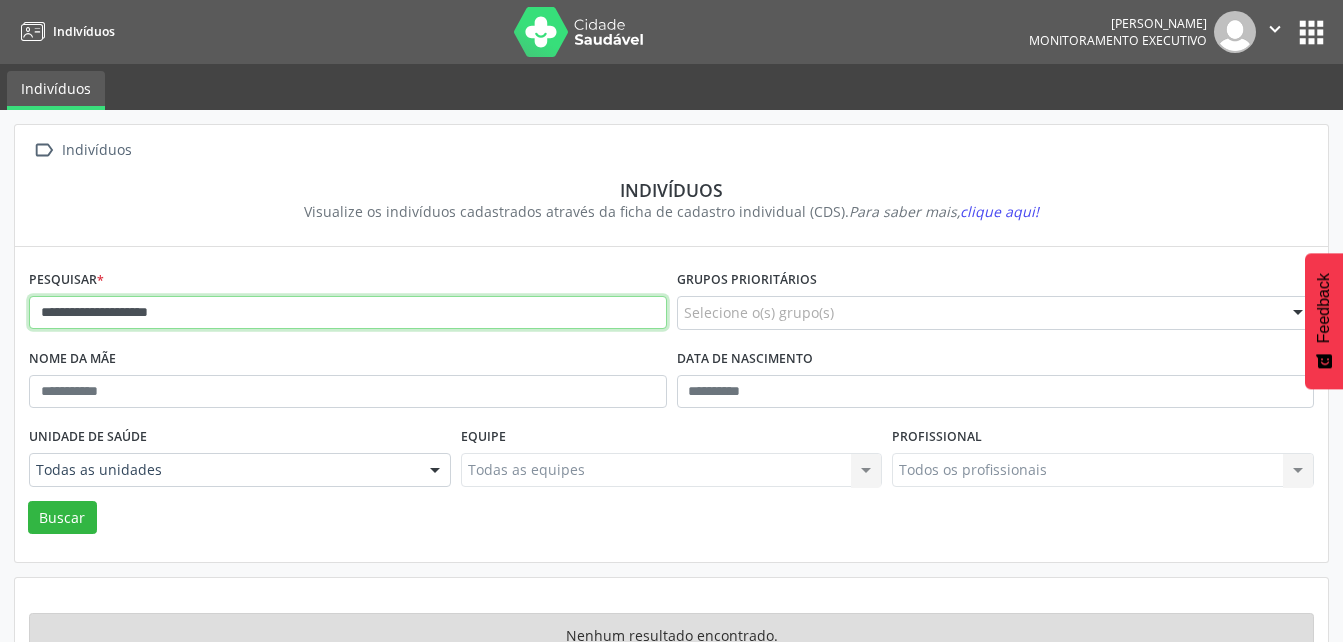 click on "**********" at bounding box center (348, 313) 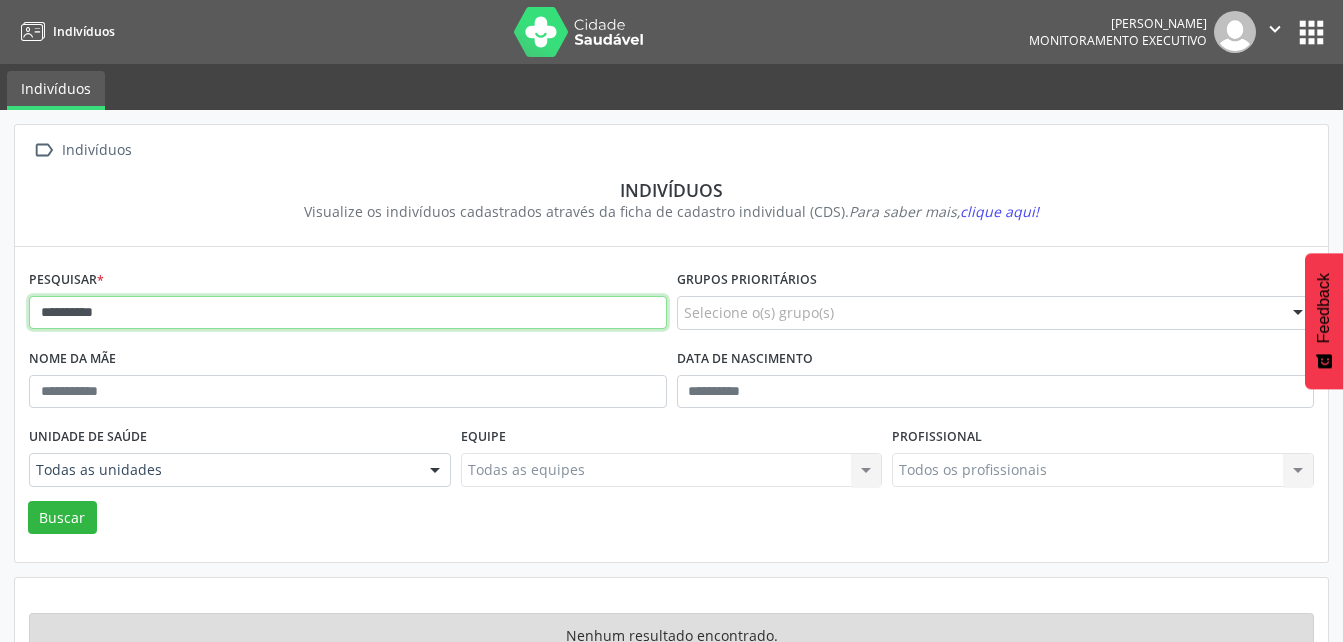 click on "Buscar" at bounding box center [62, 518] 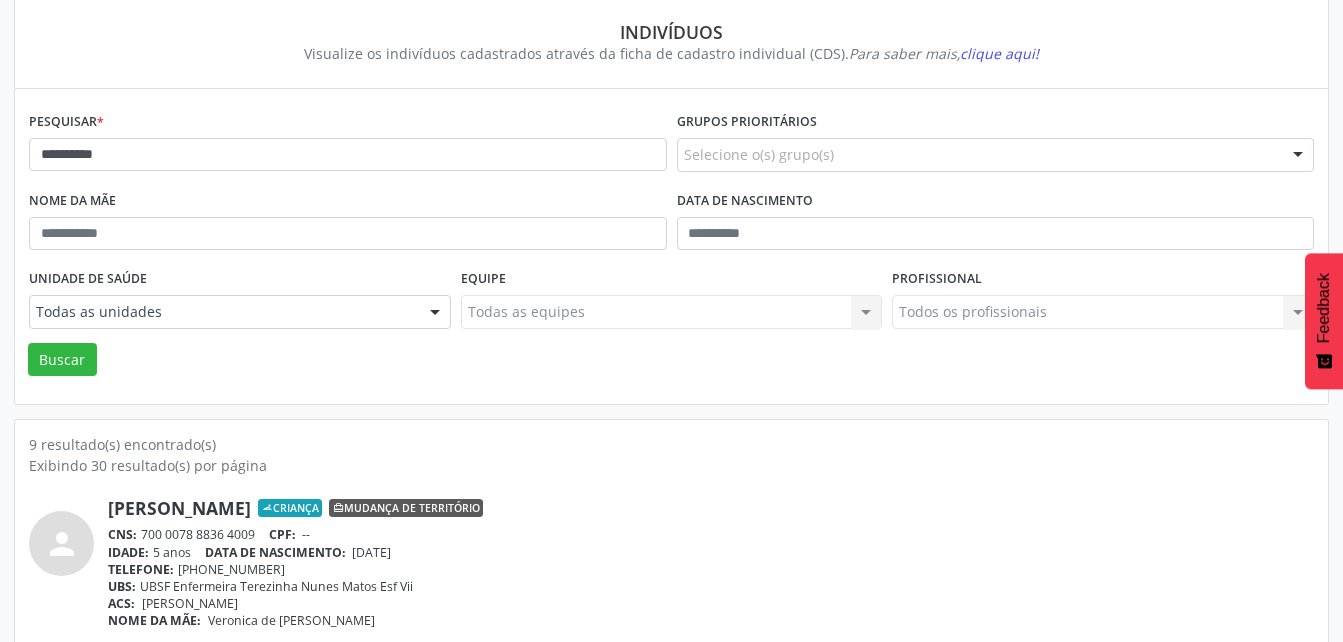 scroll, scrollTop: 0, scrollLeft: 0, axis: both 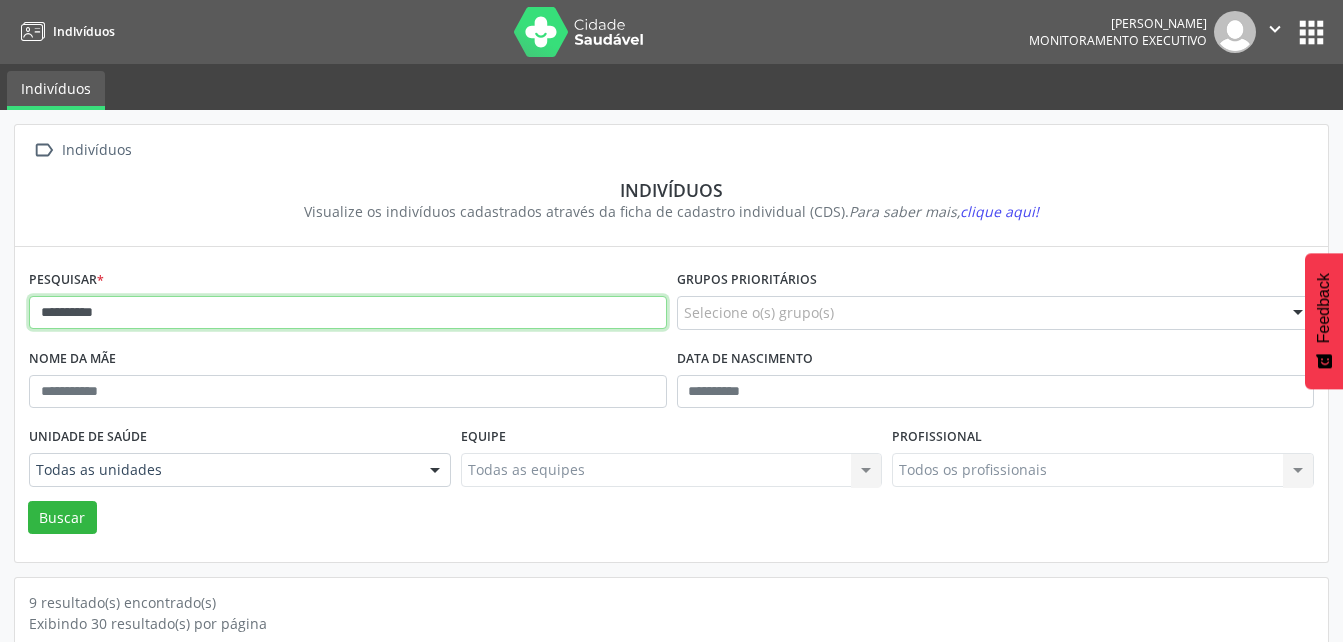 click on "**********" at bounding box center [348, 313] 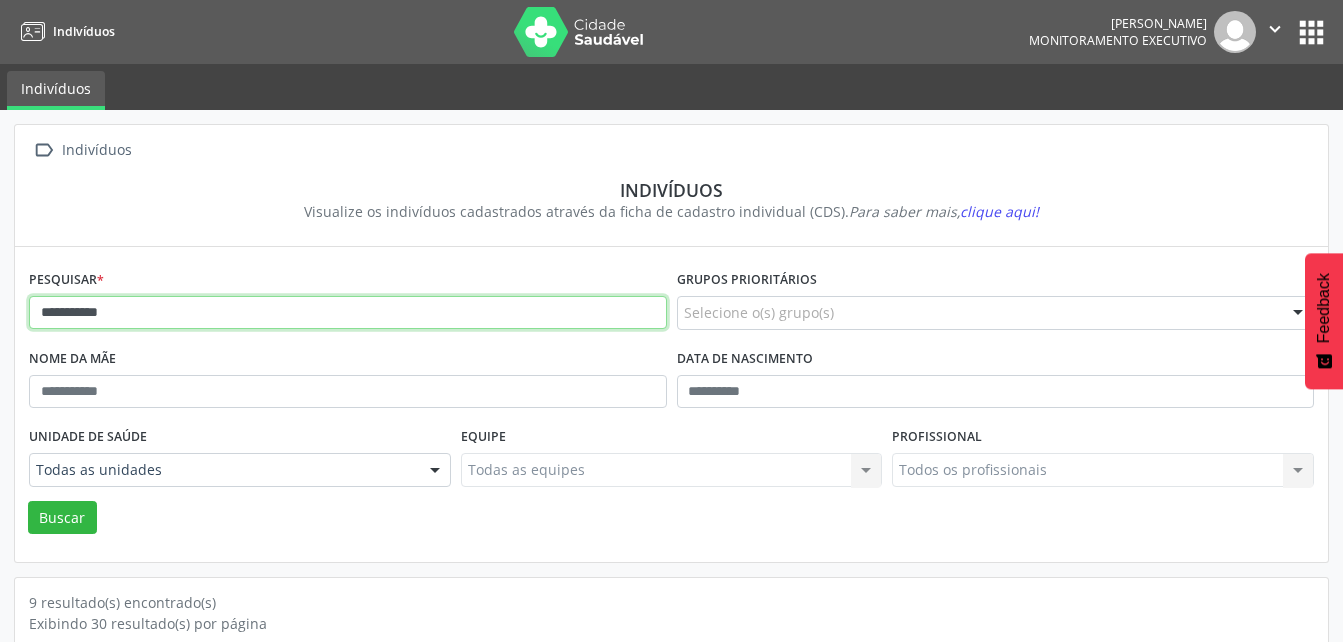 click on "Buscar" at bounding box center [62, 518] 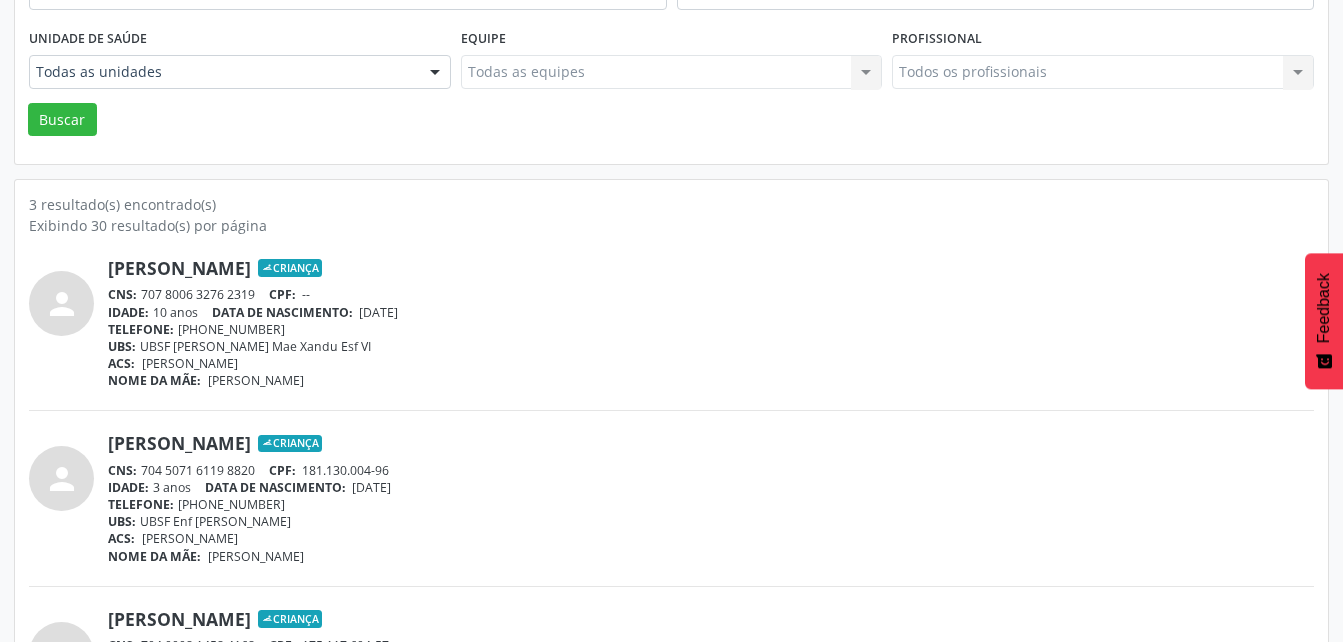 scroll, scrollTop: 400, scrollLeft: 0, axis: vertical 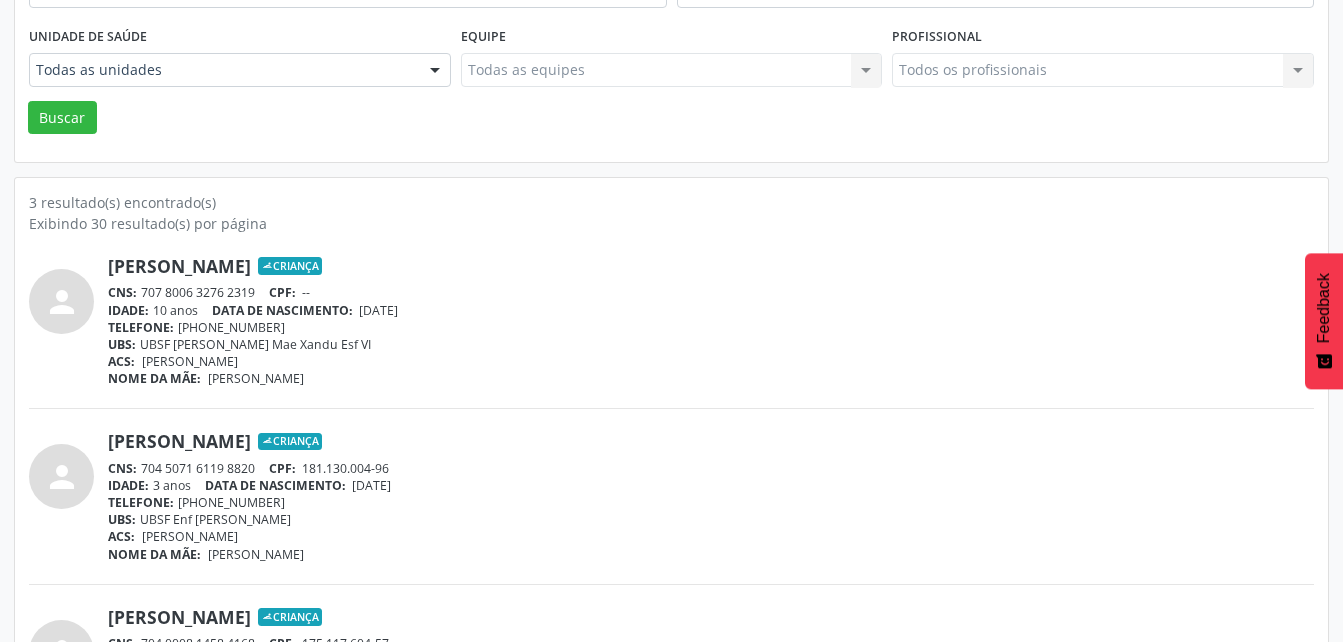 drag, startPoint x: 143, startPoint y: 465, endPoint x: 257, endPoint y: 468, distance: 114.03947 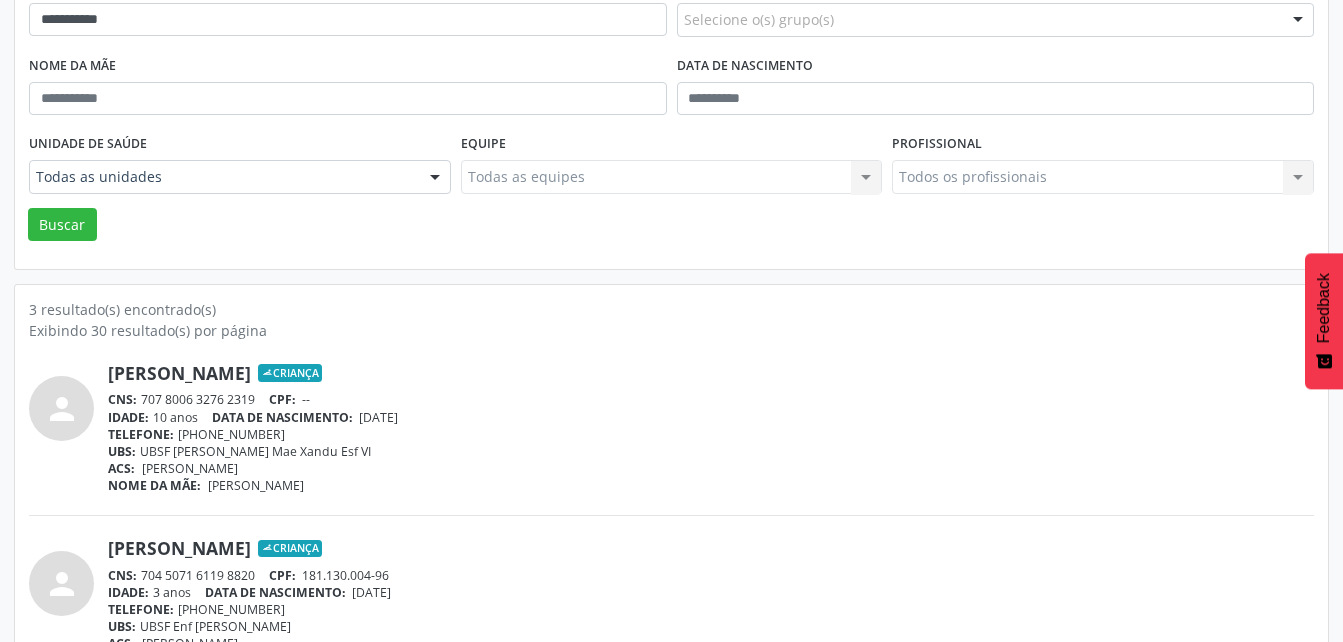 scroll, scrollTop: 0, scrollLeft: 0, axis: both 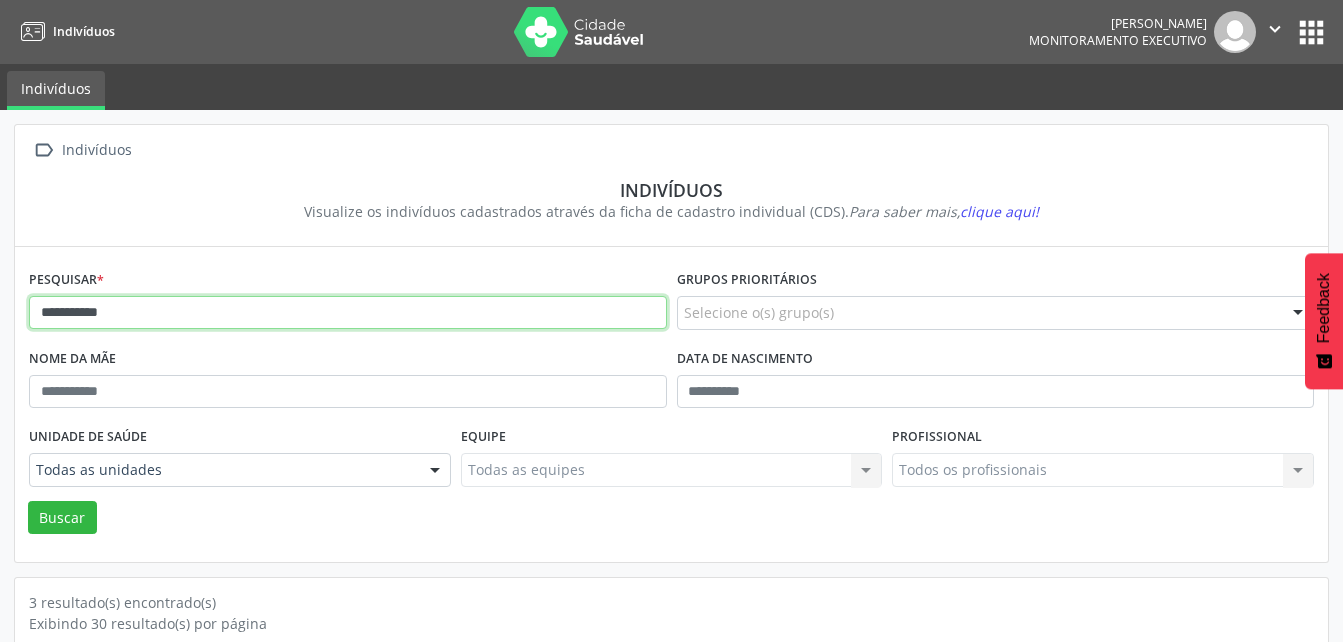 drag, startPoint x: 140, startPoint y: 321, endPoint x: 12, endPoint y: 322, distance: 128.0039 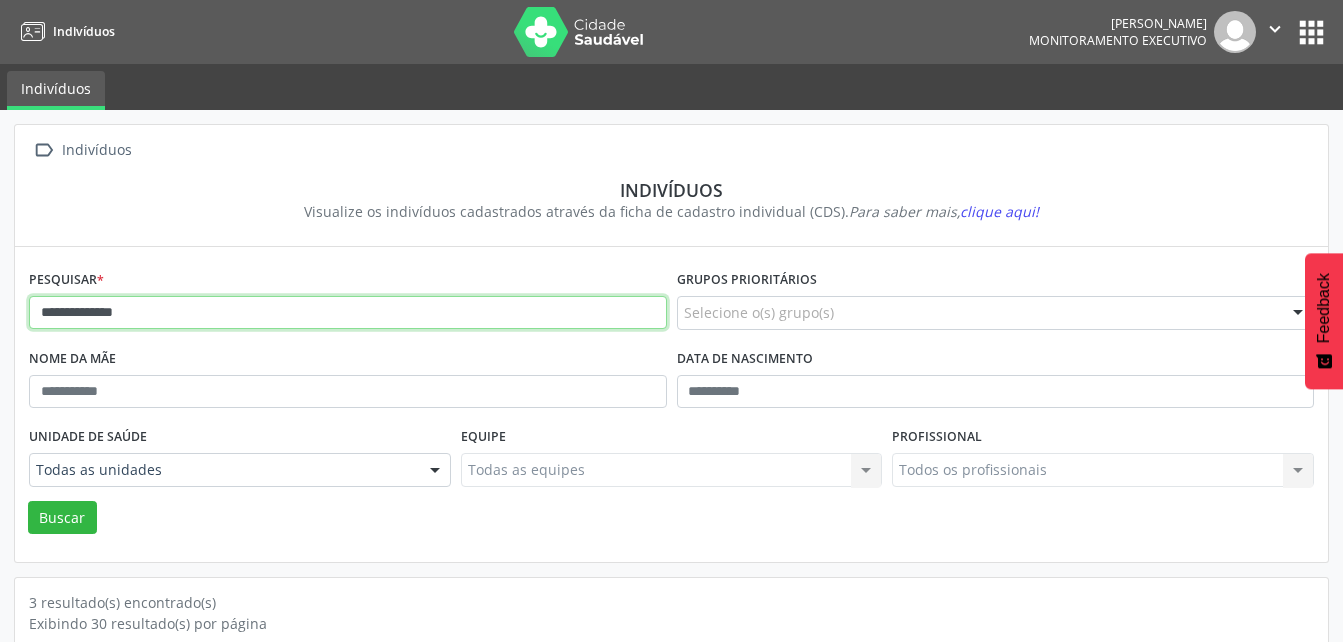 click on "Buscar" at bounding box center [62, 518] 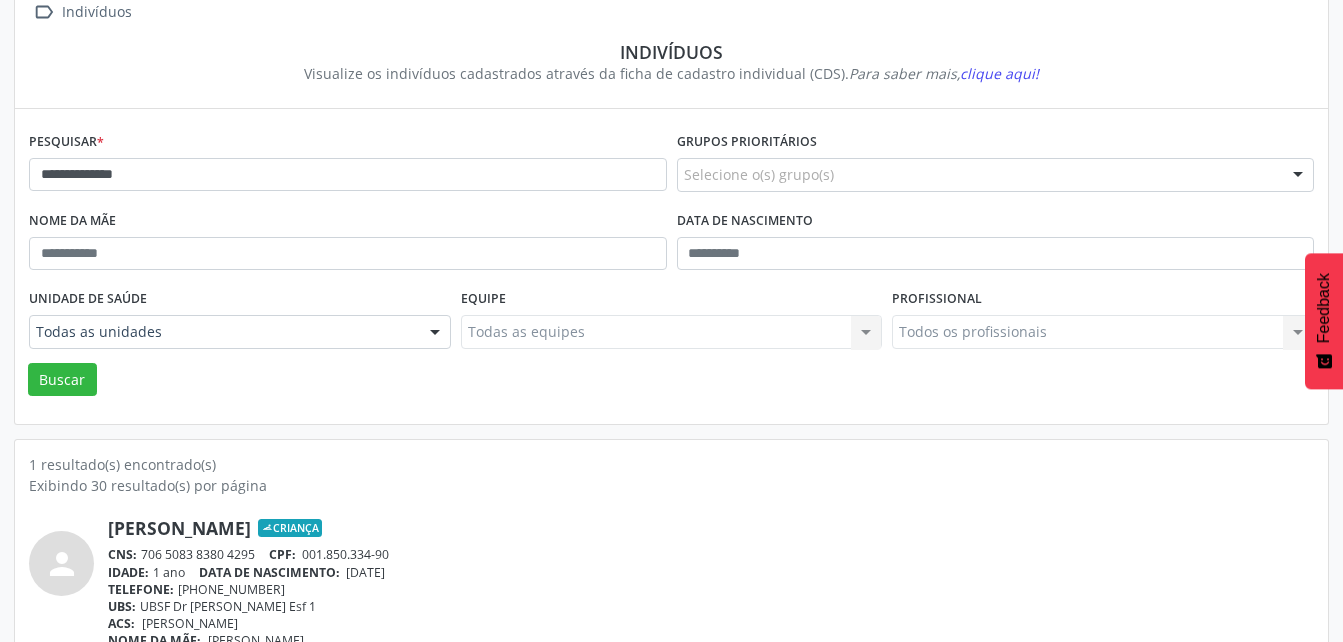 scroll, scrollTop: 174, scrollLeft: 0, axis: vertical 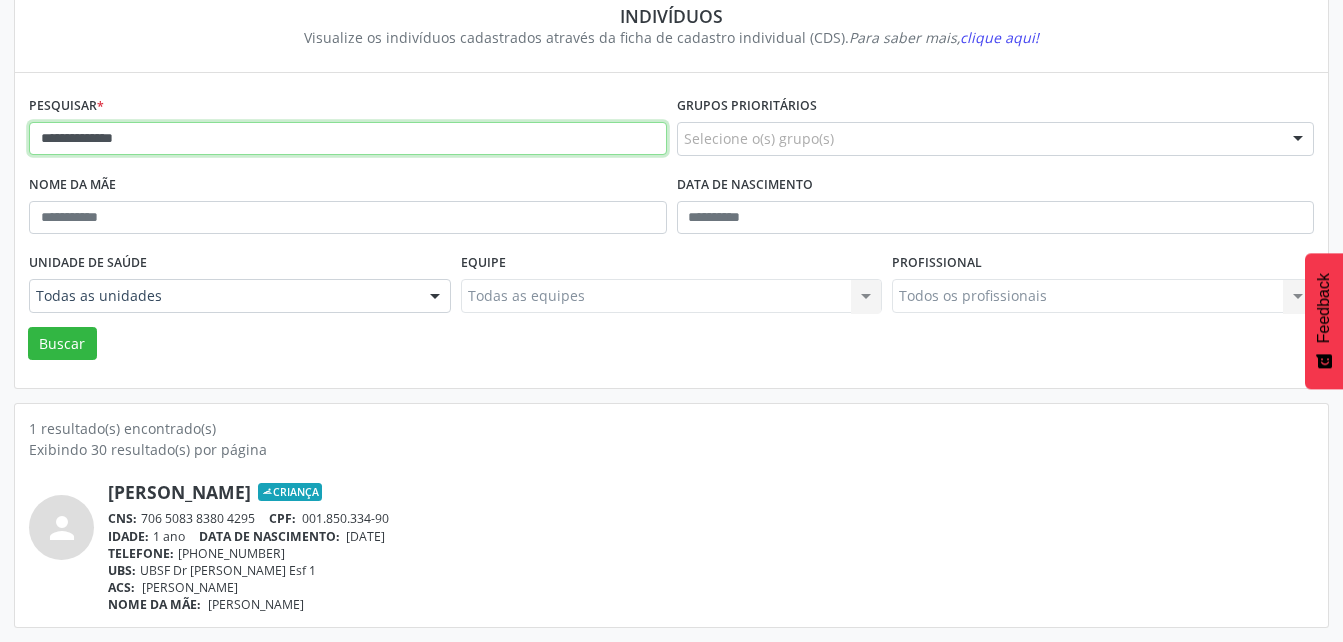 drag, startPoint x: 31, startPoint y: 134, endPoint x: 0, endPoint y: 146, distance: 33.24154 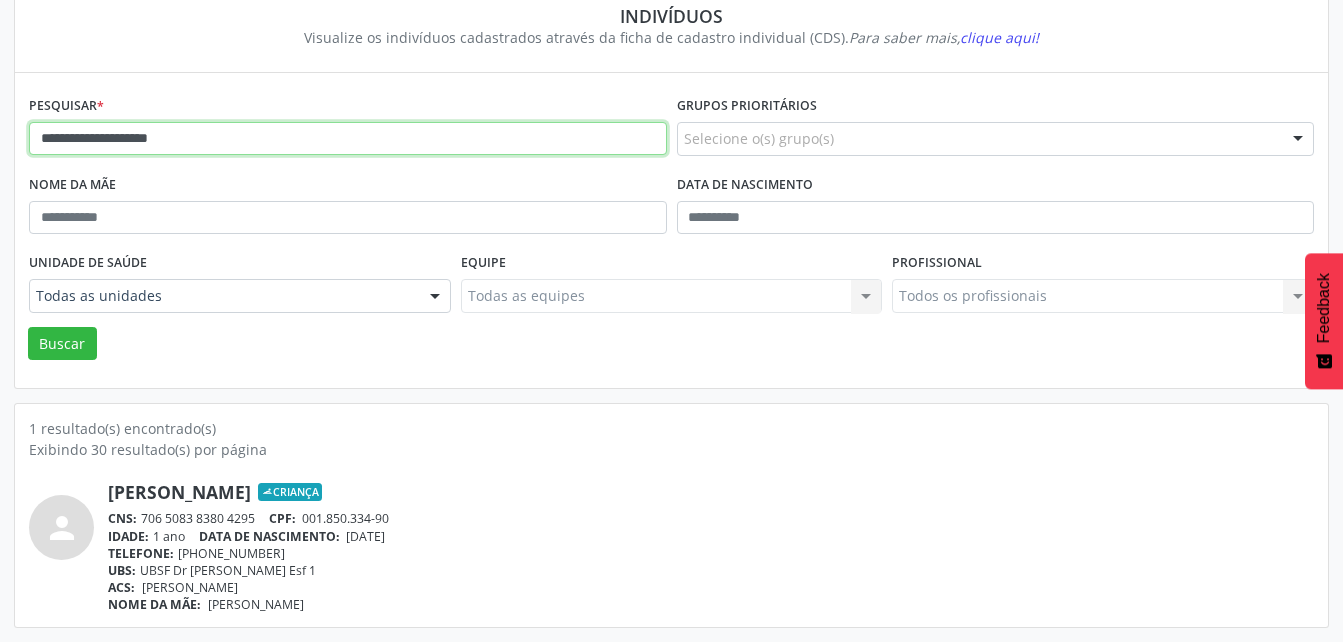click on "Buscar" at bounding box center (62, 344) 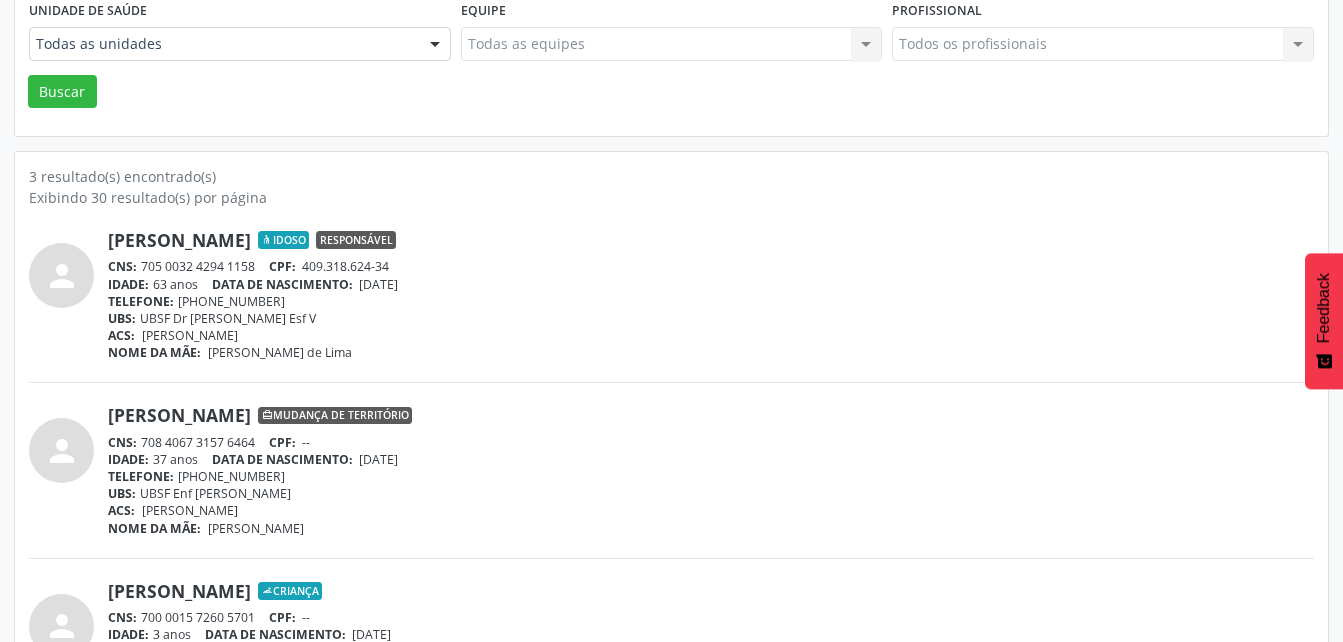 scroll, scrollTop: 525, scrollLeft: 0, axis: vertical 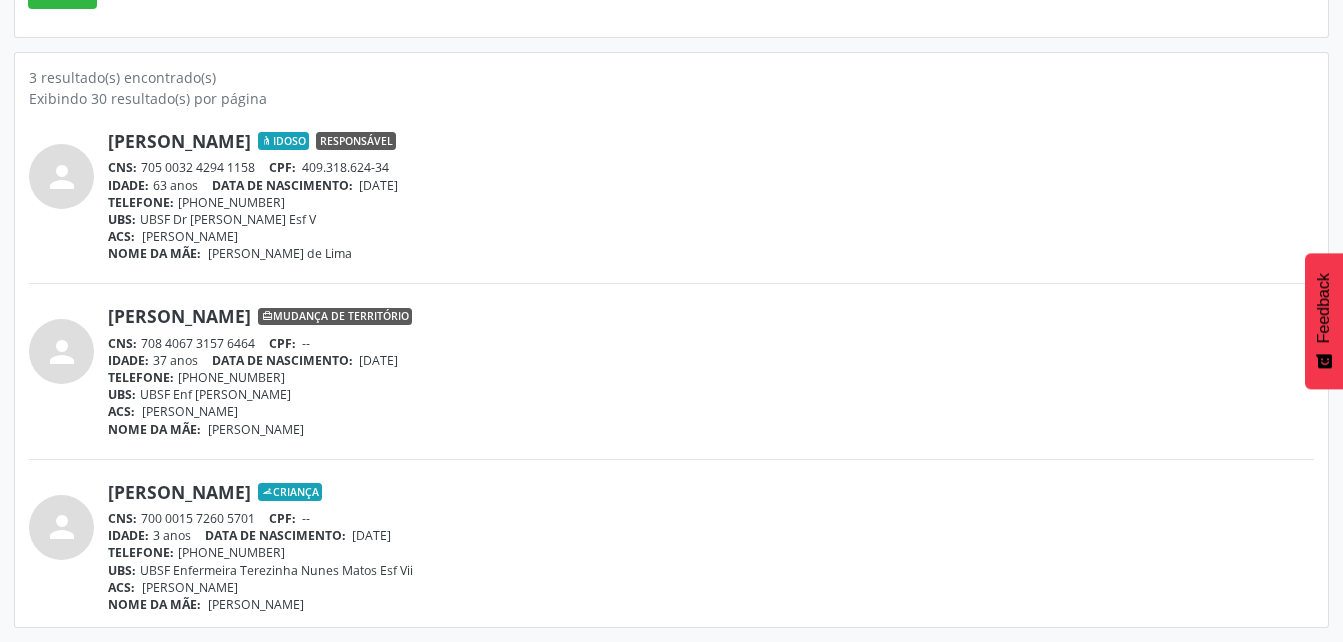 drag, startPoint x: 142, startPoint y: 518, endPoint x: 258, endPoint y: 519, distance: 116.00431 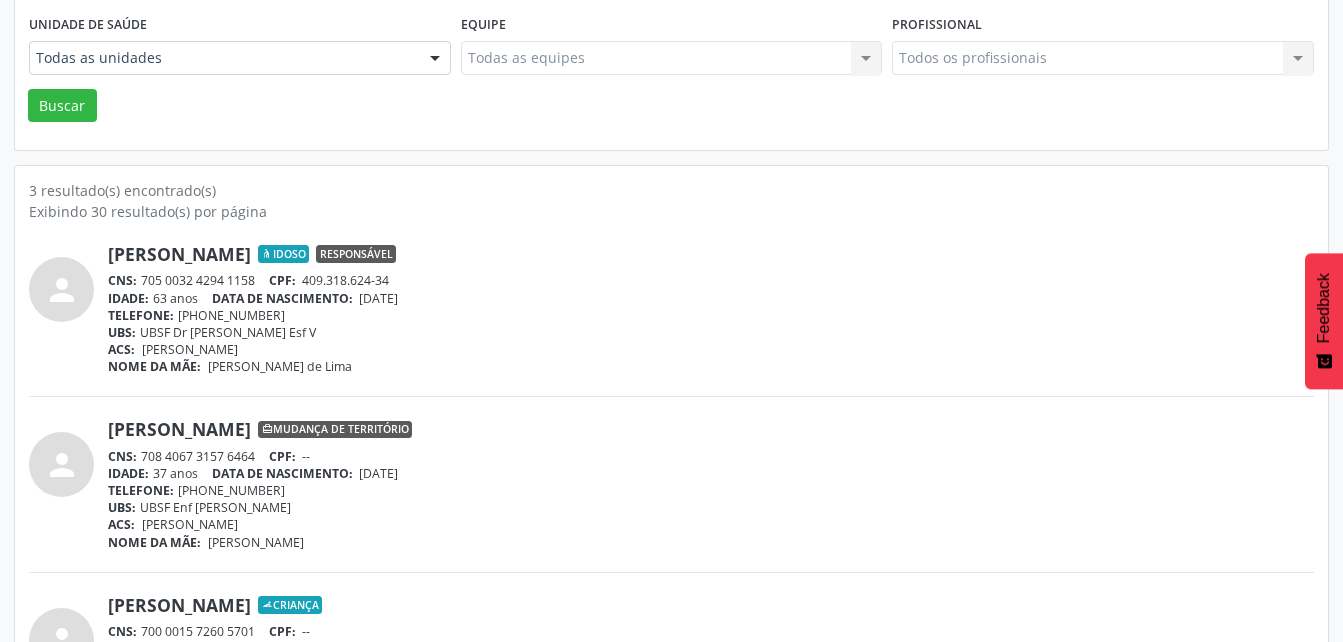 scroll, scrollTop: 25, scrollLeft: 0, axis: vertical 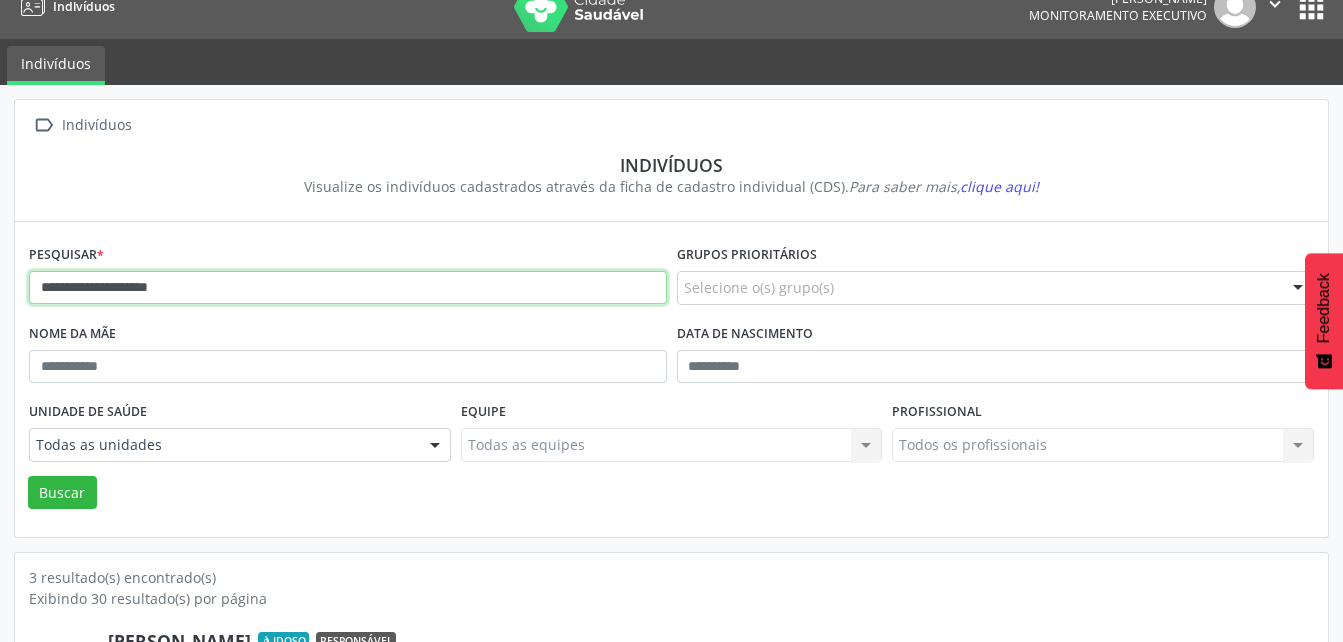 drag, startPoint x: 228, startPoint y: 291, endPoint x: 0, endPoint y: 261, distance: 229.96521 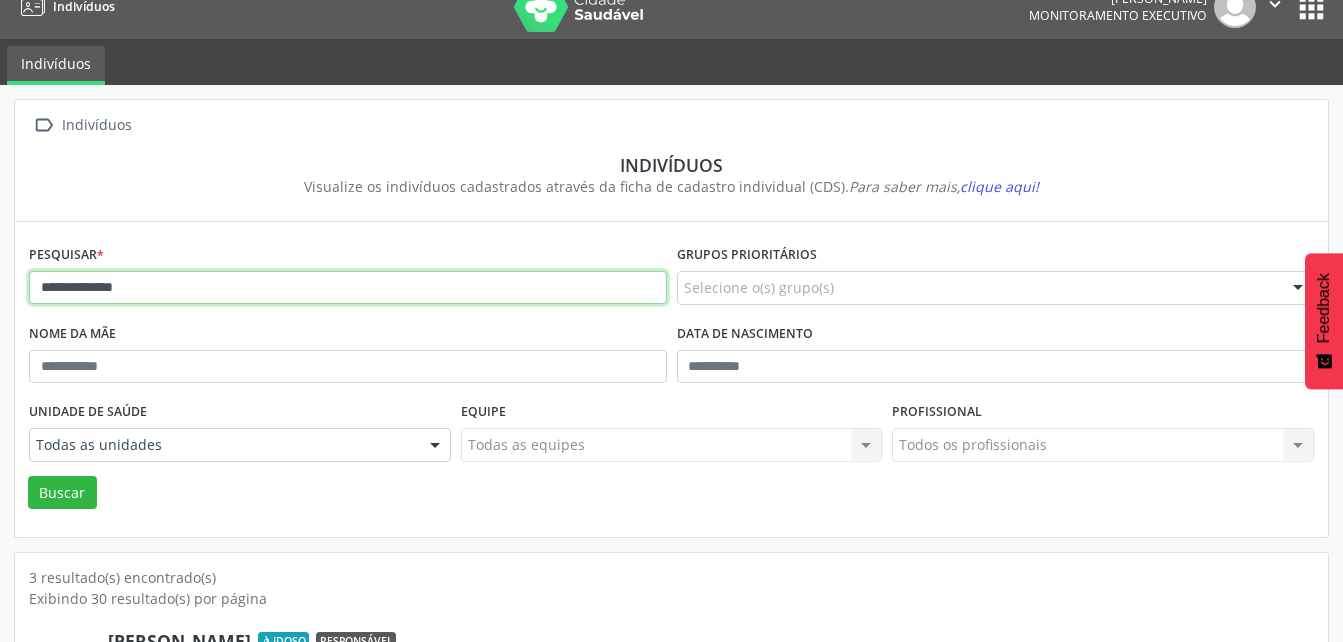 type on "**********" 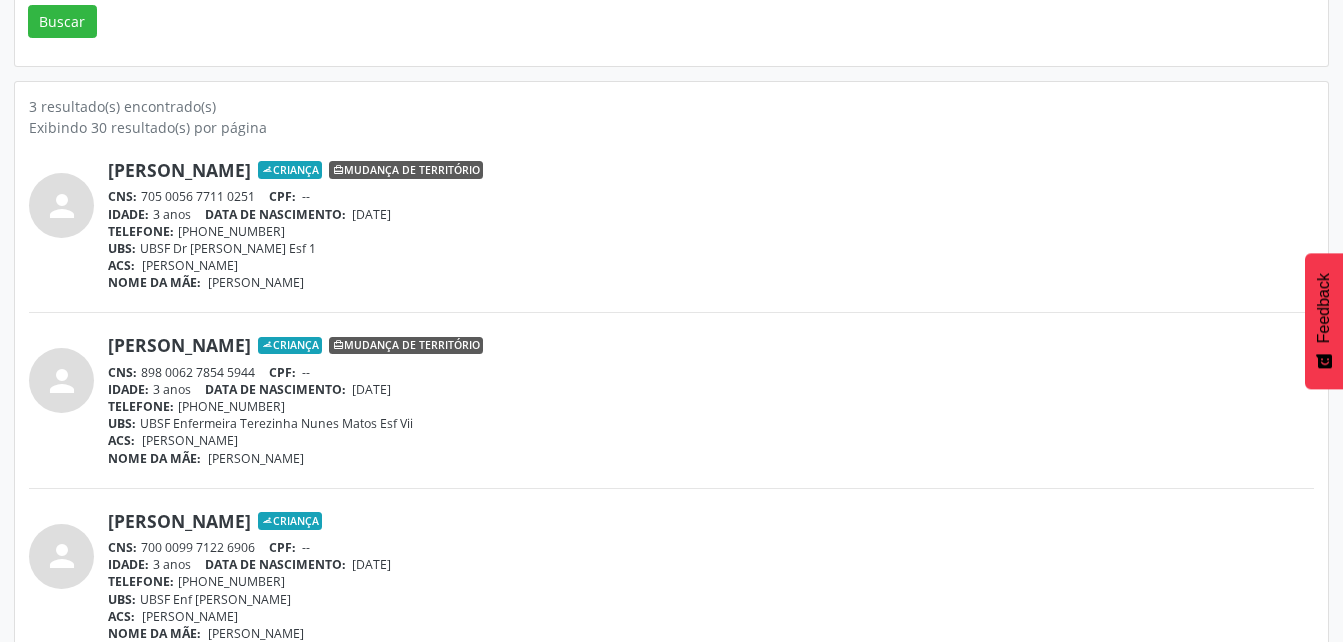 scroll, scrollTop: 525, scrollLeft: 0, axis: vertical 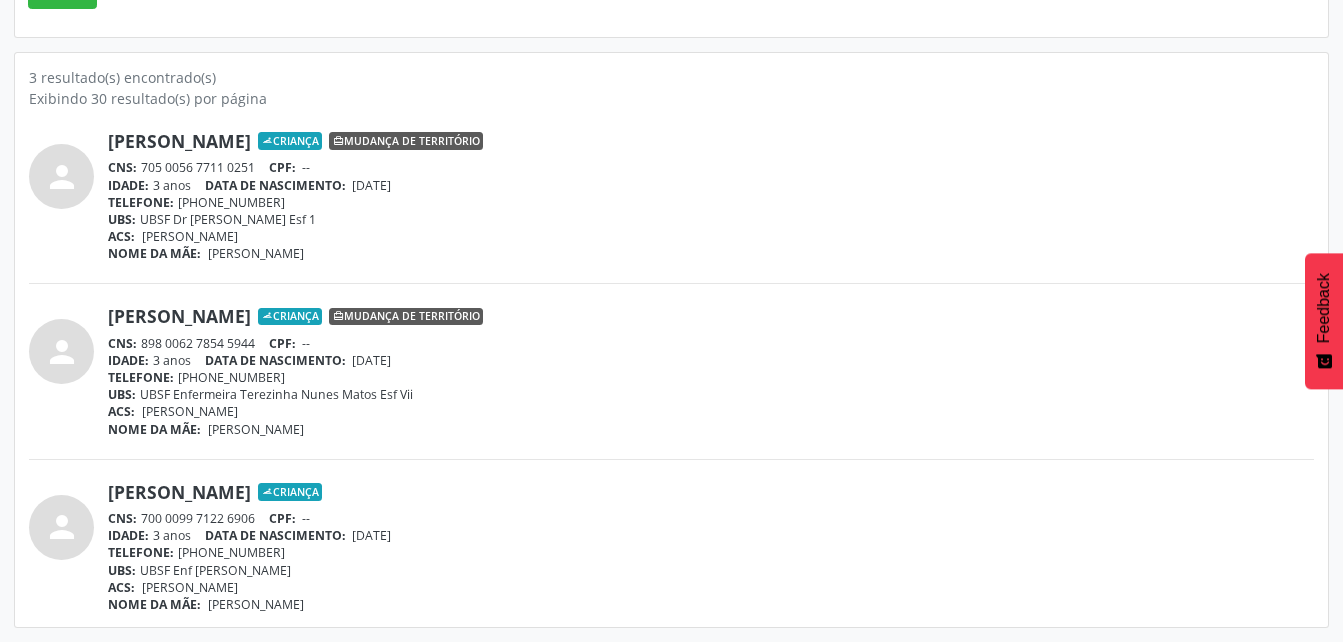 drag, startPoint x: 143, startPoint y: 518, endPoint x: 254, endPoint y: 524, distance: 111.16204 